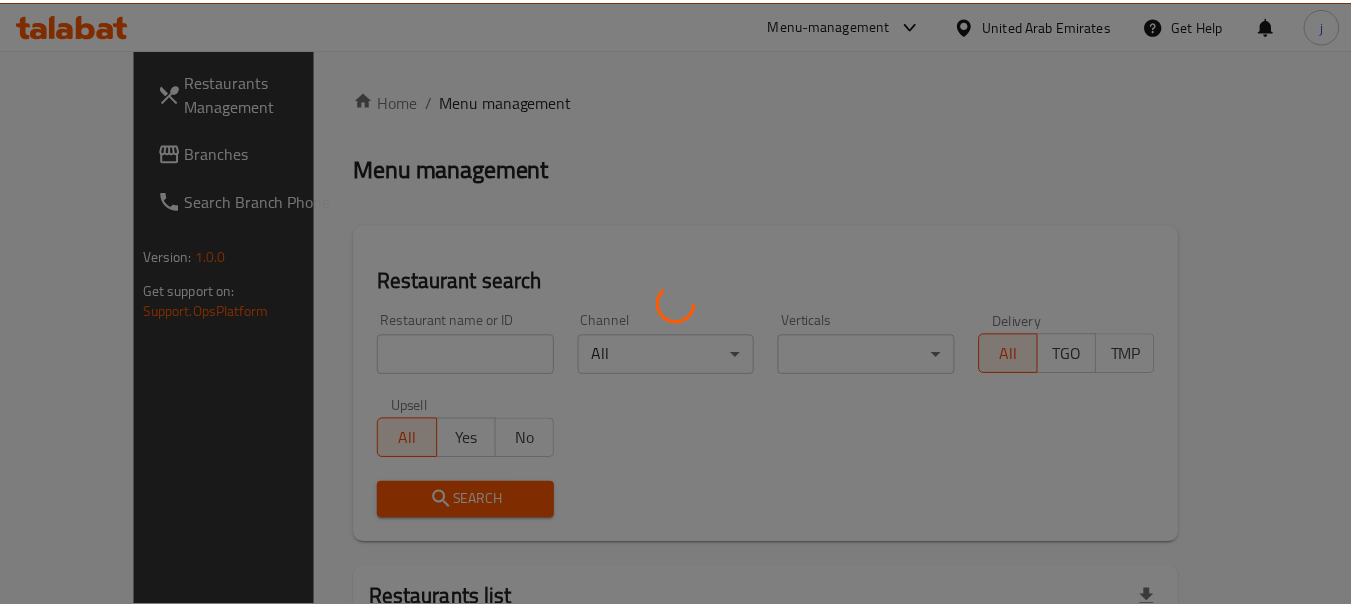 scroll, scrollTop: 0, scrollLeft: 0, axis: both 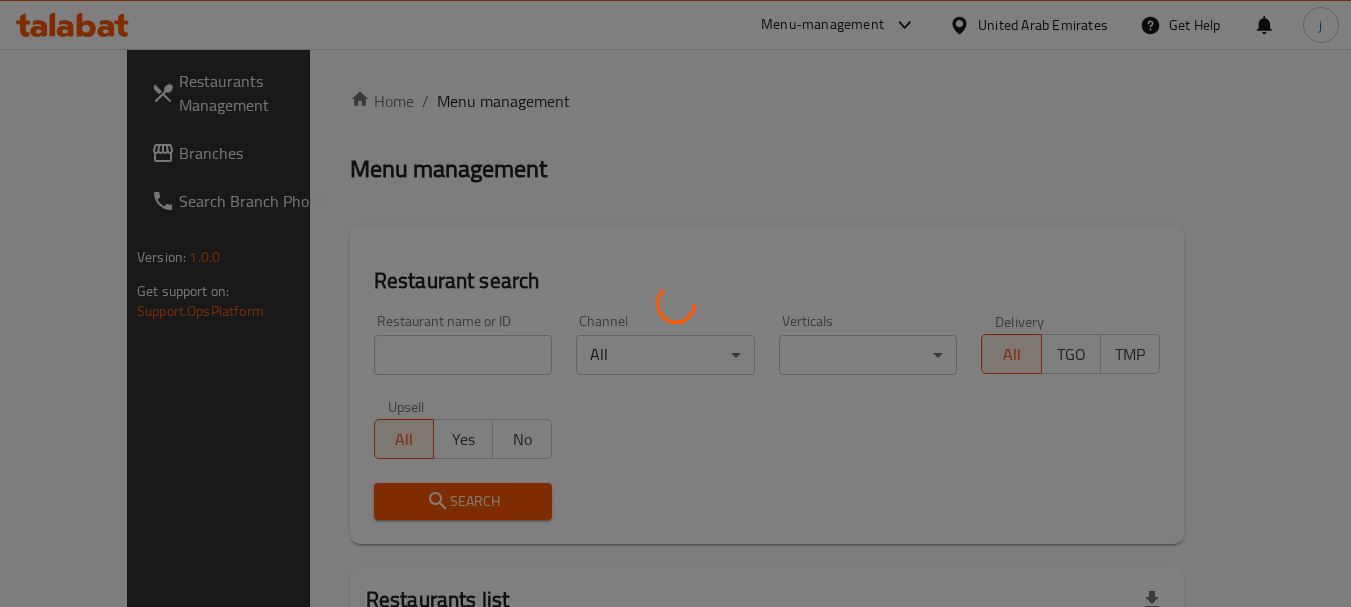 click at bounding box center [675, 303] 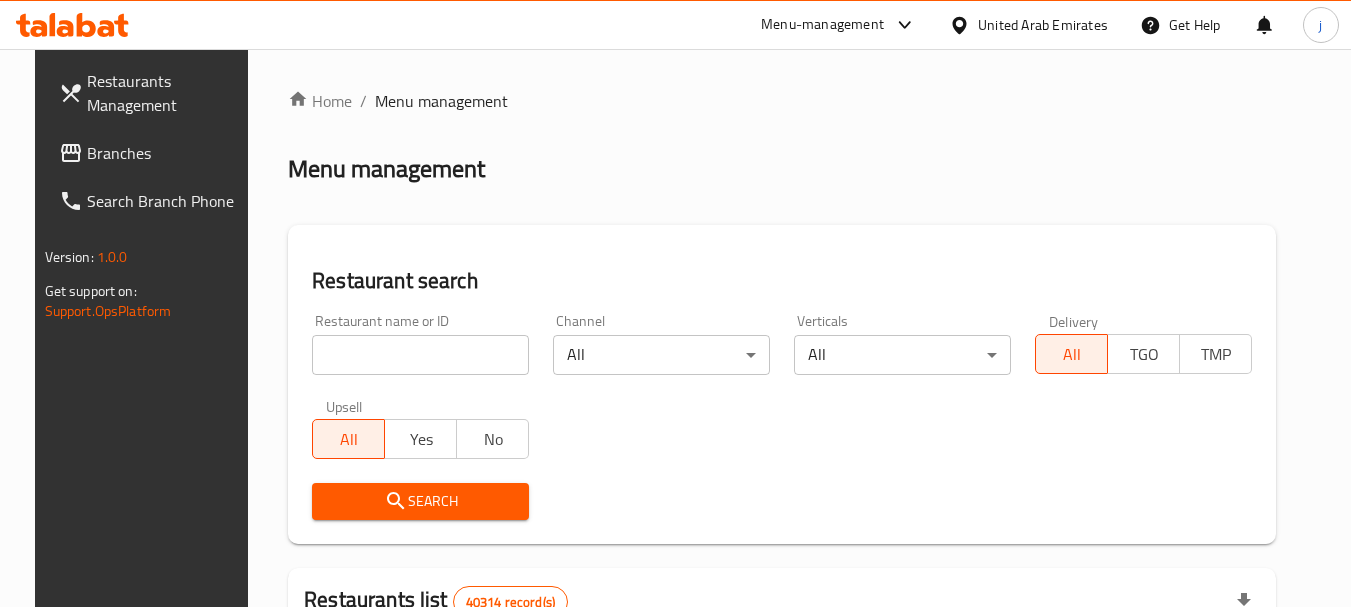 click on "Branches" at bounding box center (166, 153) 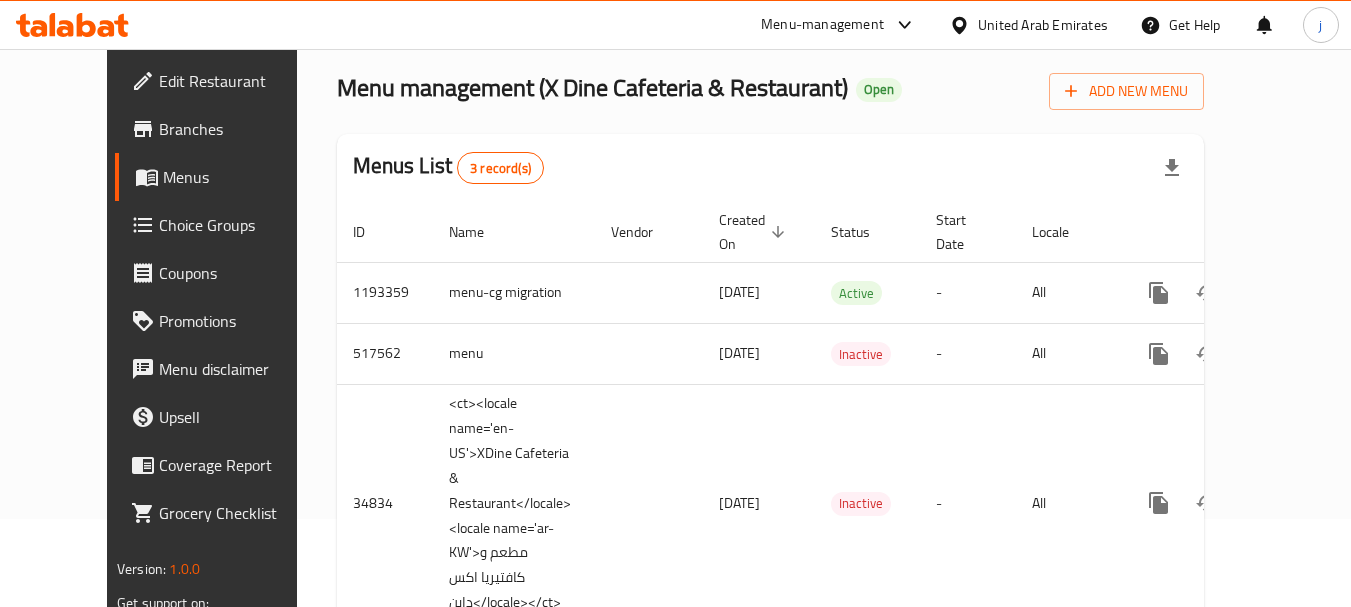 scroll, scrollTop: 0, scrollLeft: 0, axis: both 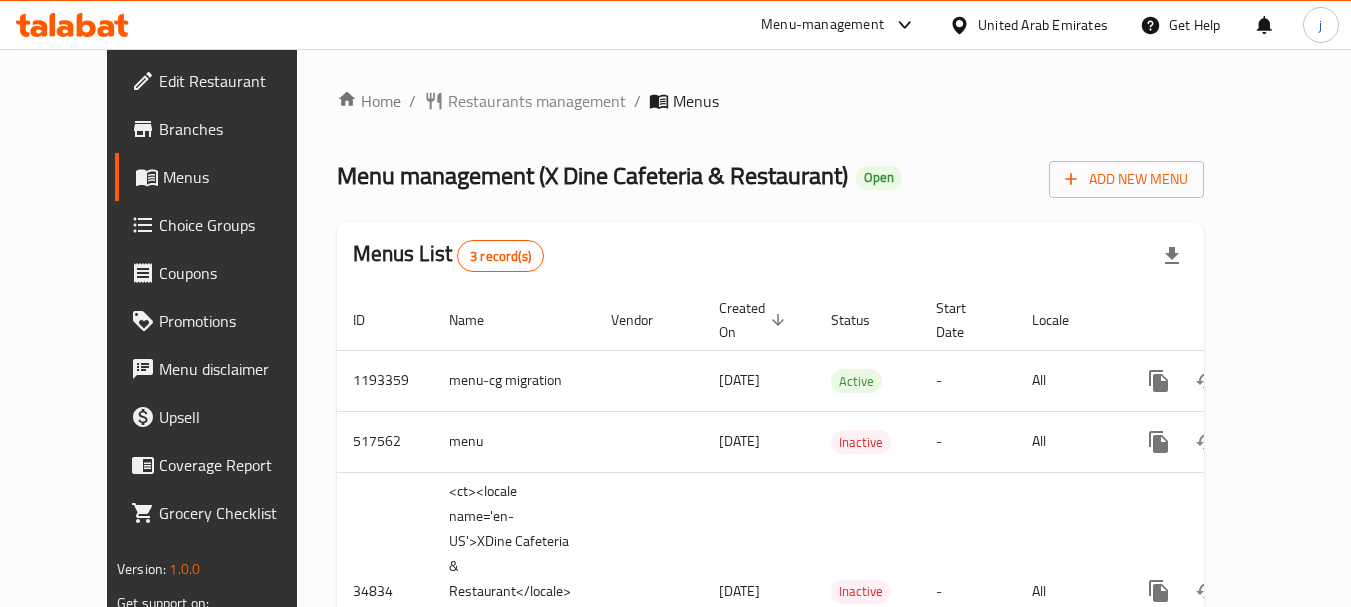 drag, startPoint x: 1057, startPoint y: 4, endPoint x: 1055, endPoint y: 40, distance: 36.05551 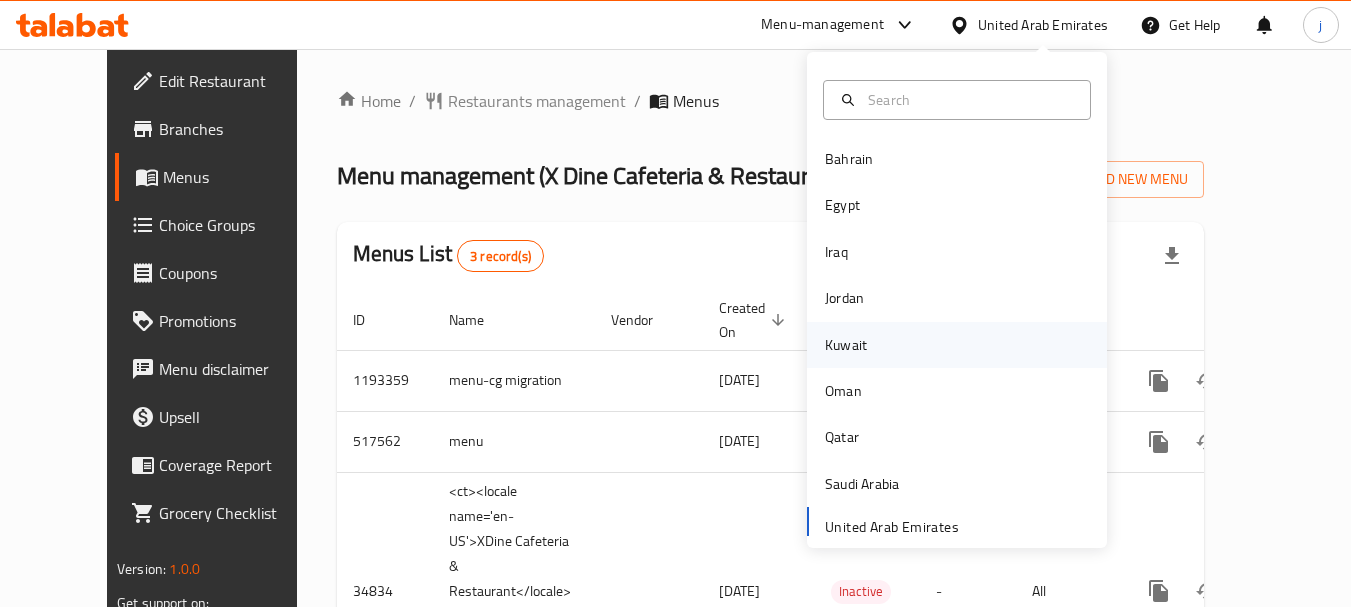 click on "Kuwait" at bounding box center [846, 345] 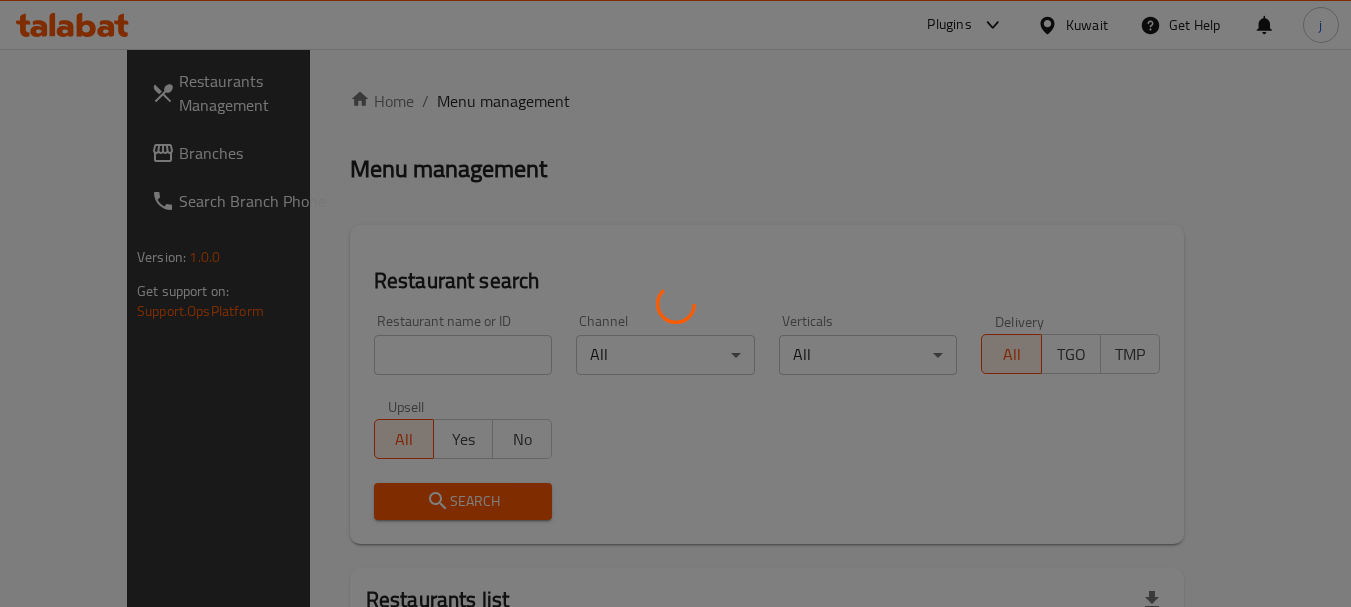 click at bounding box center (675, 303) 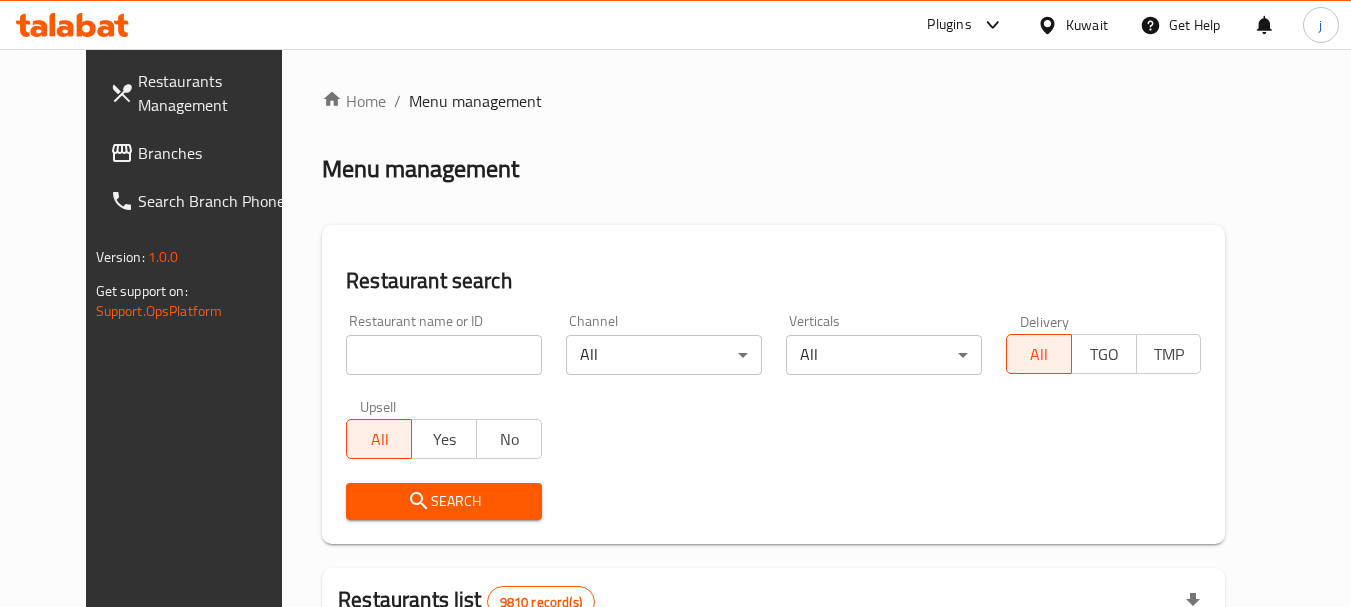 click on "Branches" at bounding box center [217, 153] 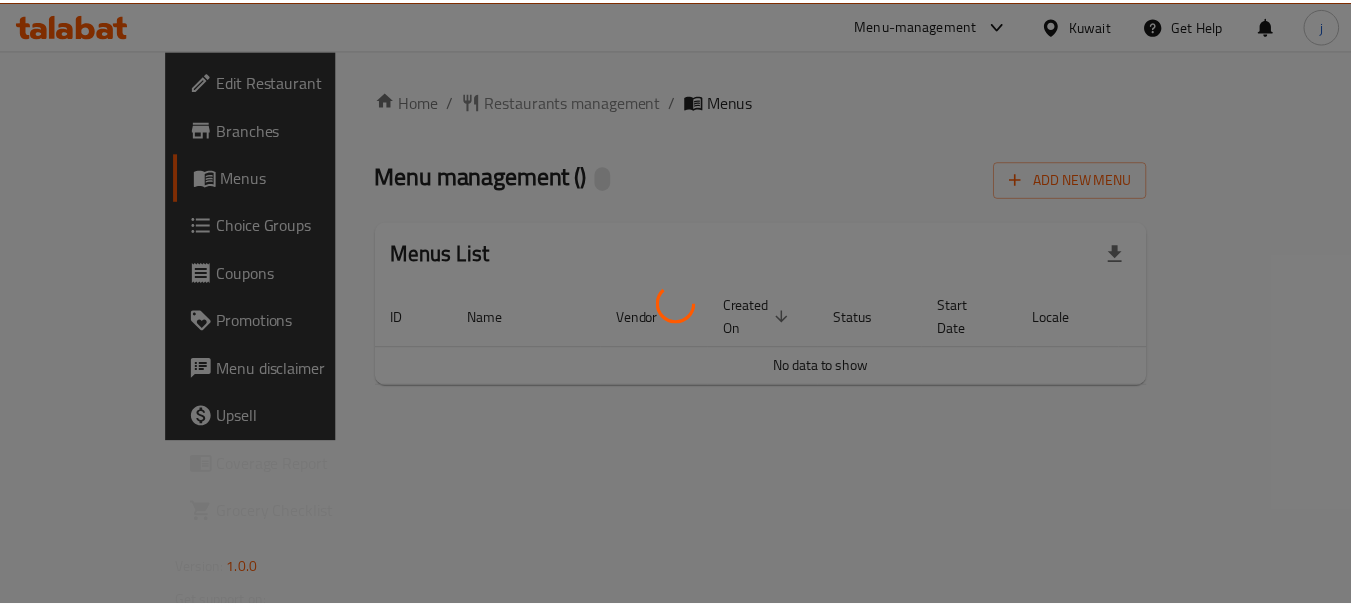 scroll, scrollTop: 0, scrollLeft: 0, axis: both 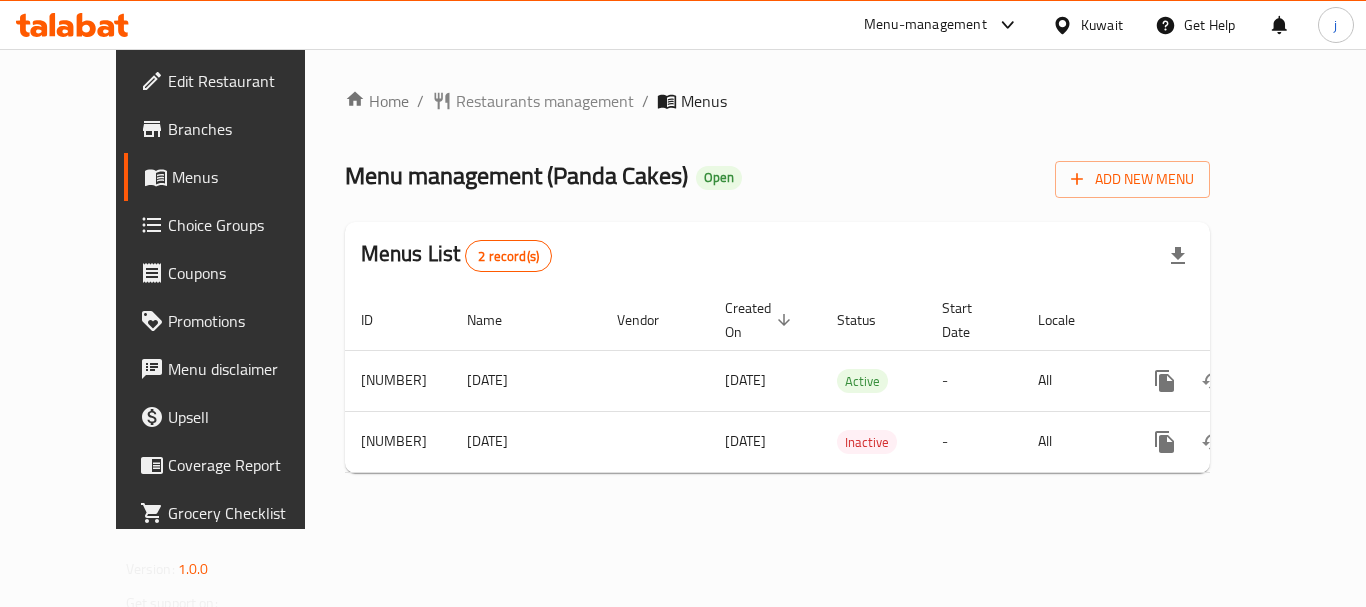 click on "Choice Groups" at bounding box center [248, 225] 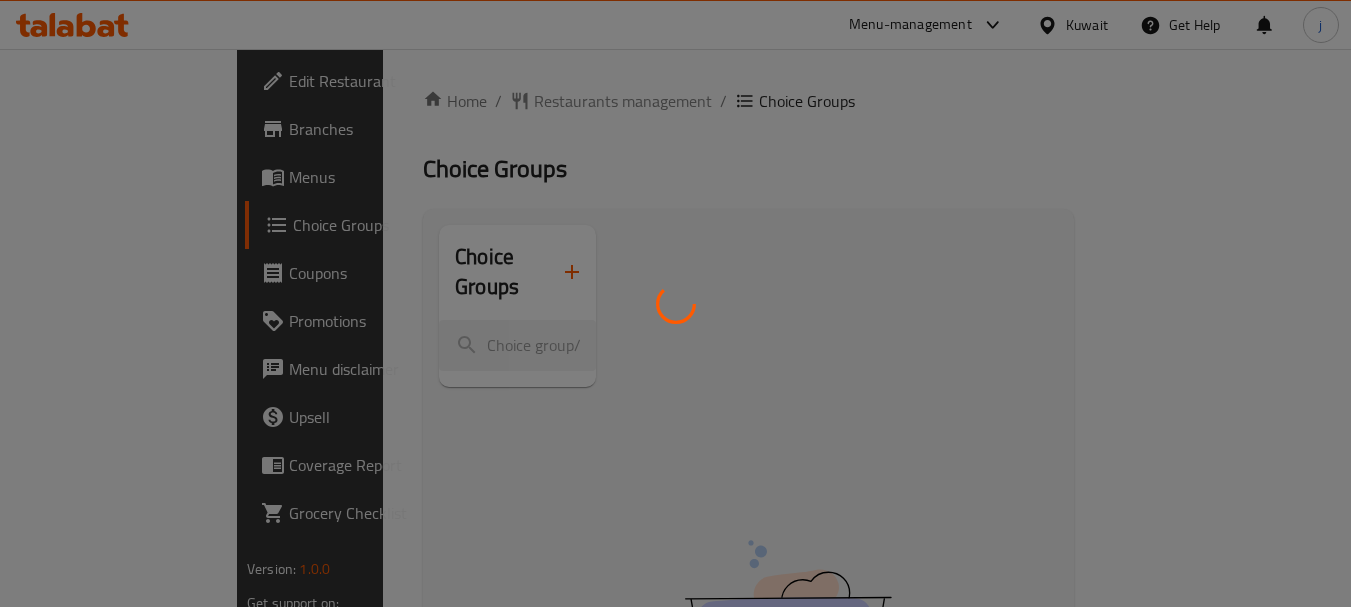 scroll, scrollTop: 200, scrollLeft: 0, axis: vertical 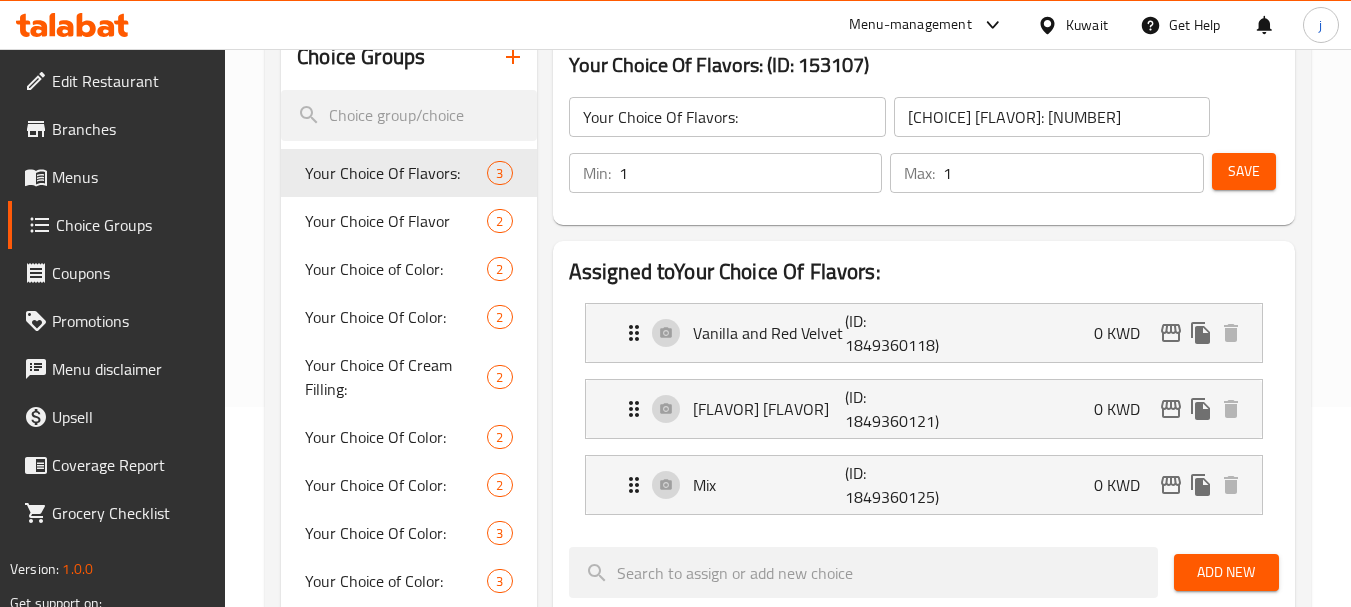 click on "Your Choice Of Flavor" at bounding box center (396, 221) 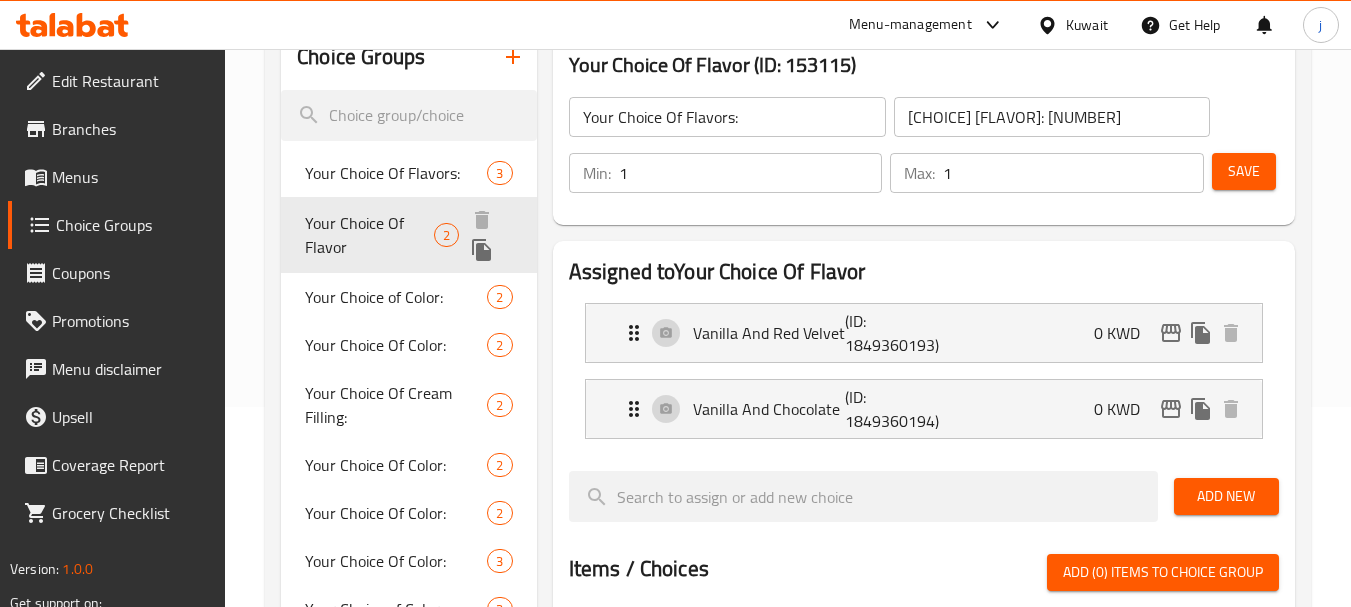 type on "Your Choice Of Flavor" 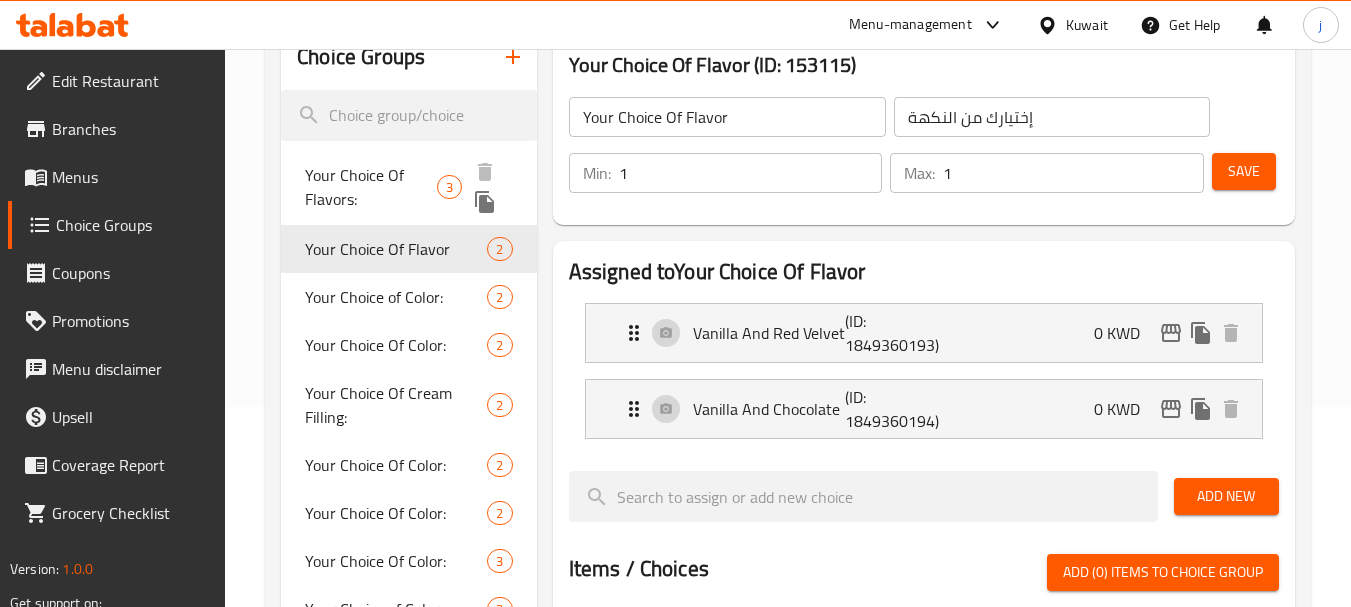 click on "Your Choice Of Flavors:" at bounding box center [370, 187] 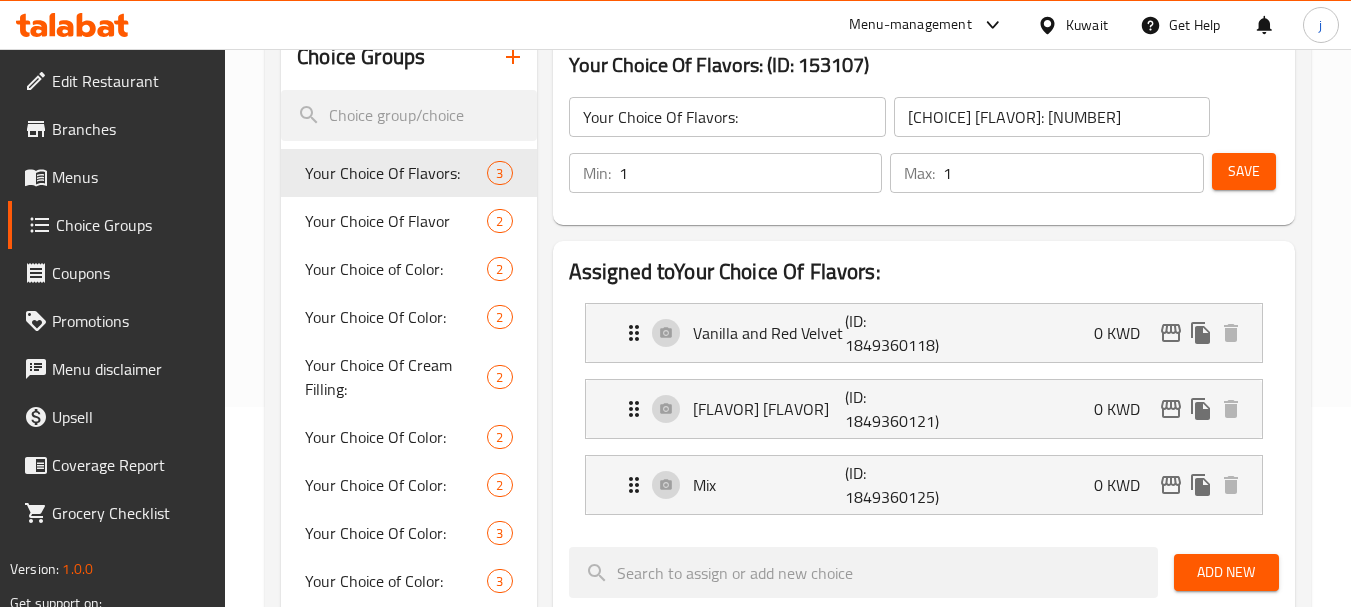 click on "Kuwait" at bounding box center [1087, 25] 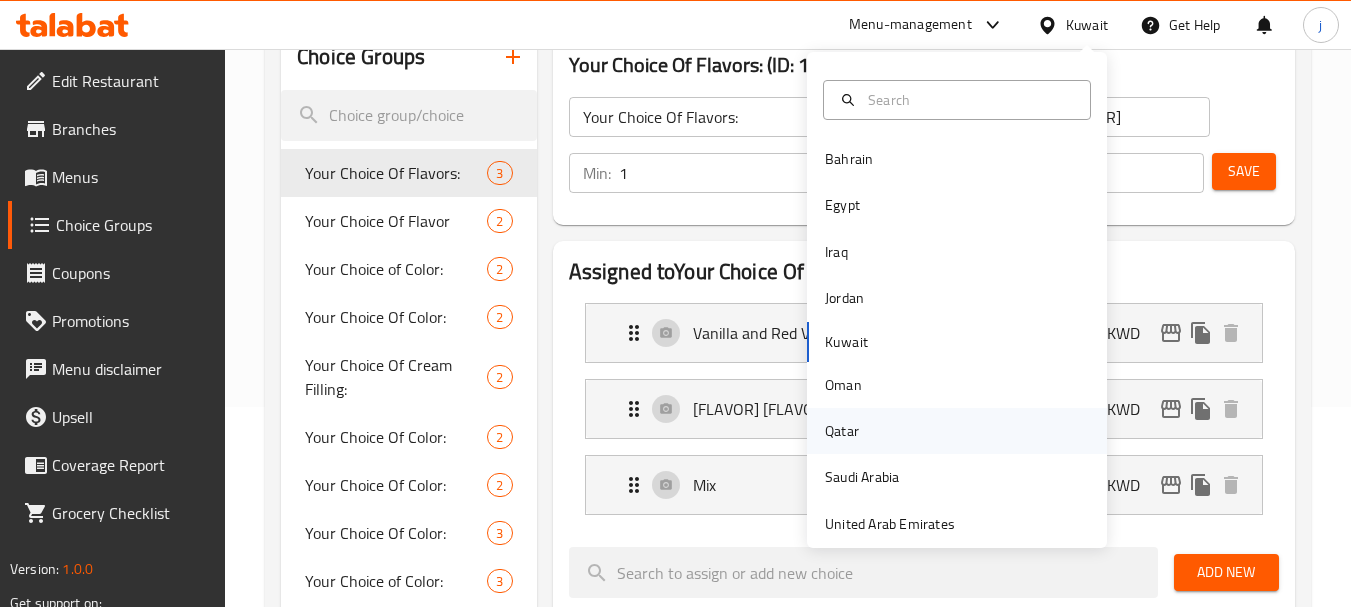 click on "Qatar" at bounding box center (957, 431) 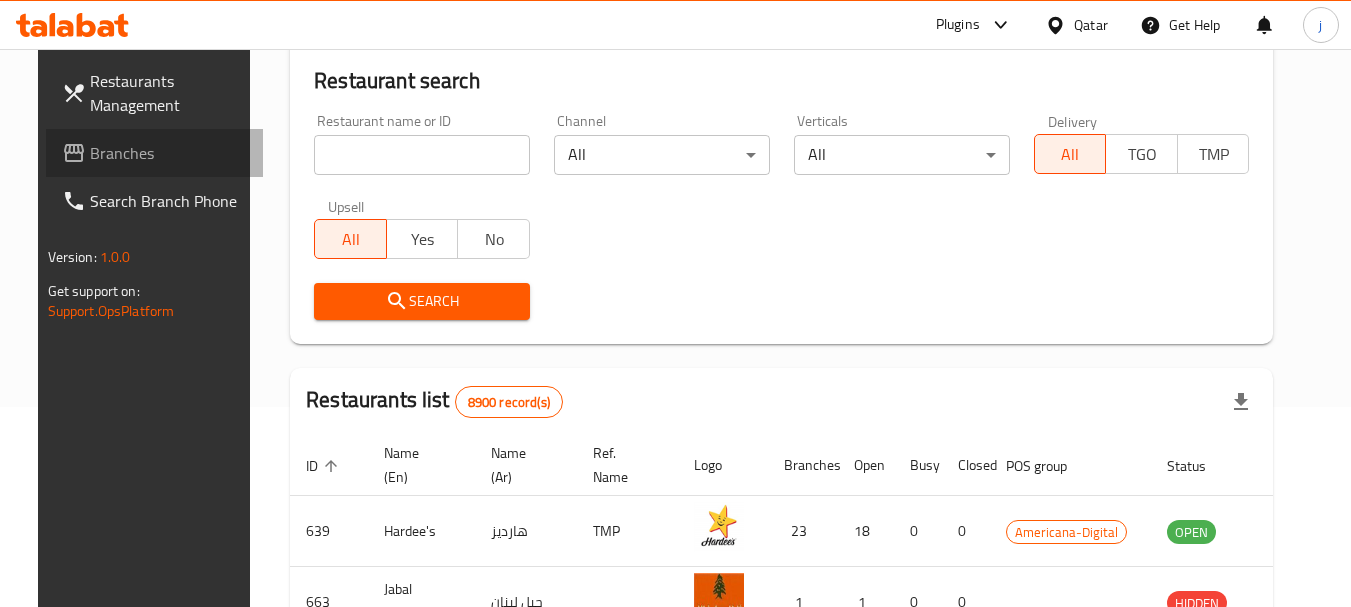 click on "Branches" at bounding box center [169, 153] 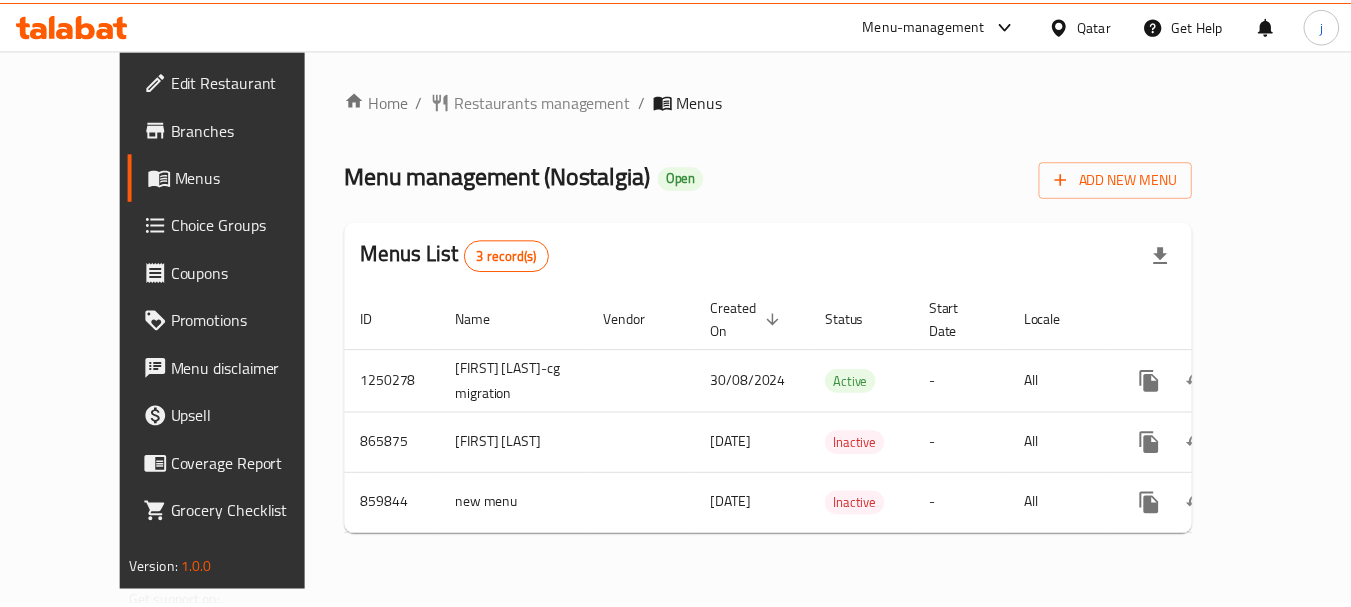 scroll, scrollTop: 0, scrollLeft: 0, axis: both 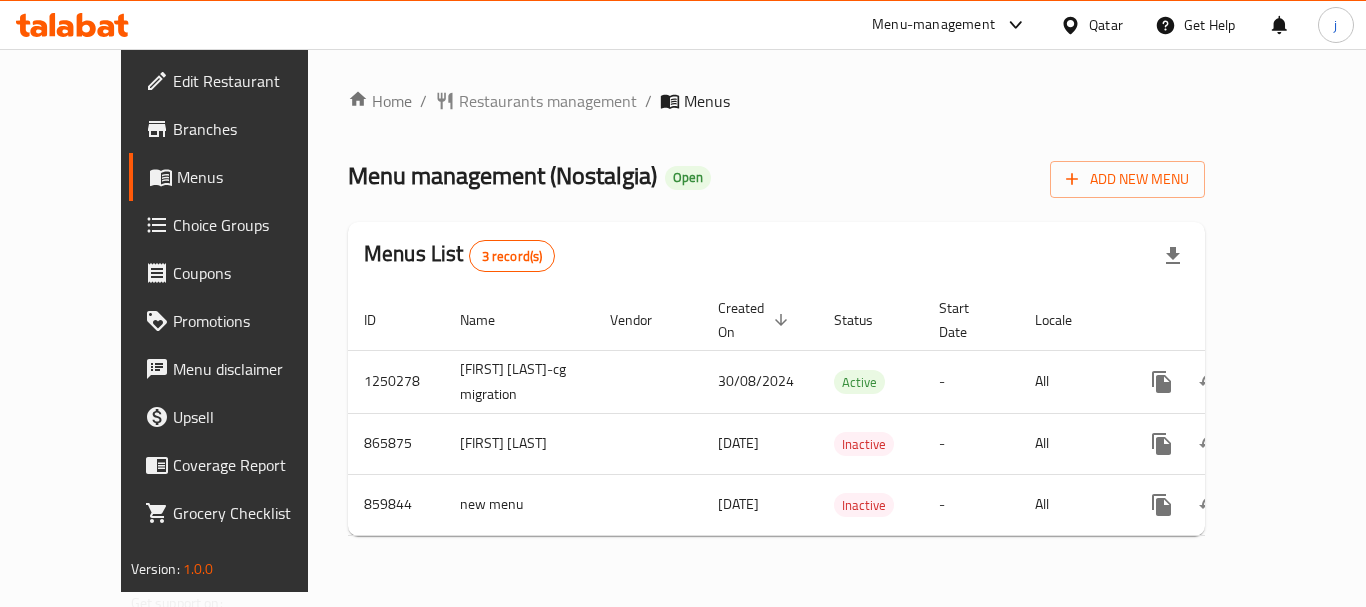 click on "Home / Restaurants management / Menus Menu management ( Nostalgia )  Open Add New Menu Menus List   3 record(s) ID Name Vendor Created On sorted descending Status Start Date Locale Actions 1250278 ashrakt deeb-cg migration 30/08/2024 Active - All 865875 ashrakt deeb 20/11/2022 Inactive - All 859844 new menu 15/11/2022 Inactive - All" at bounding box center [776, 320] 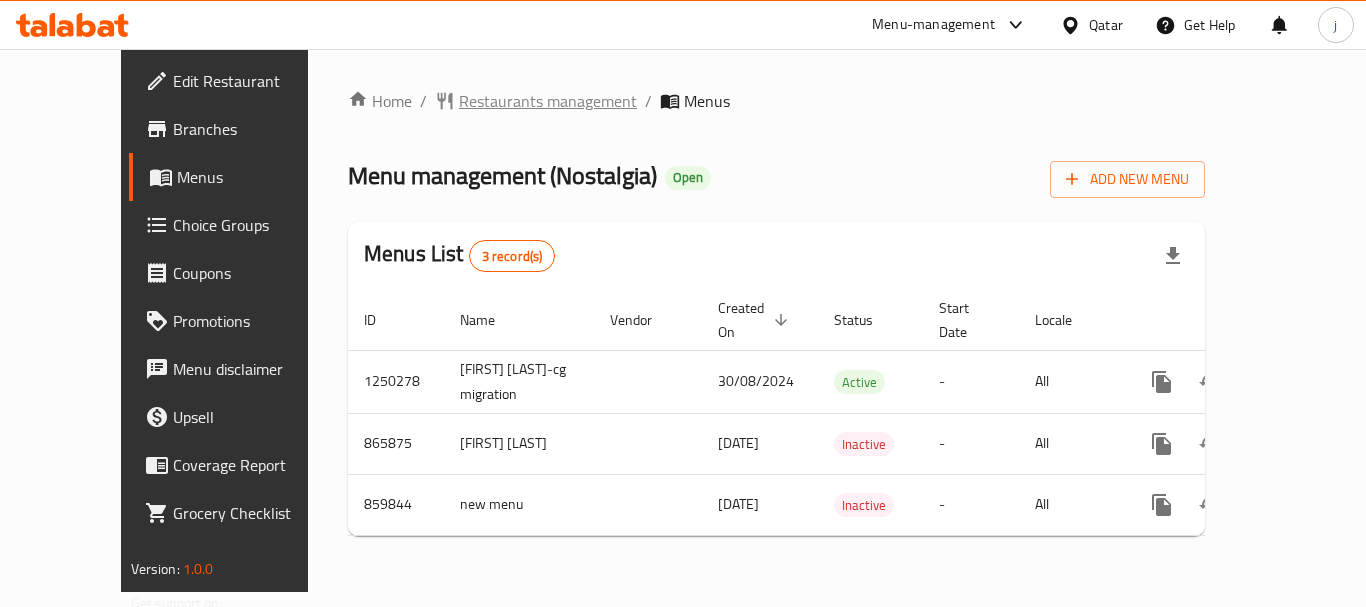 click on "Restaurants management" at bounding box center [548, 101] 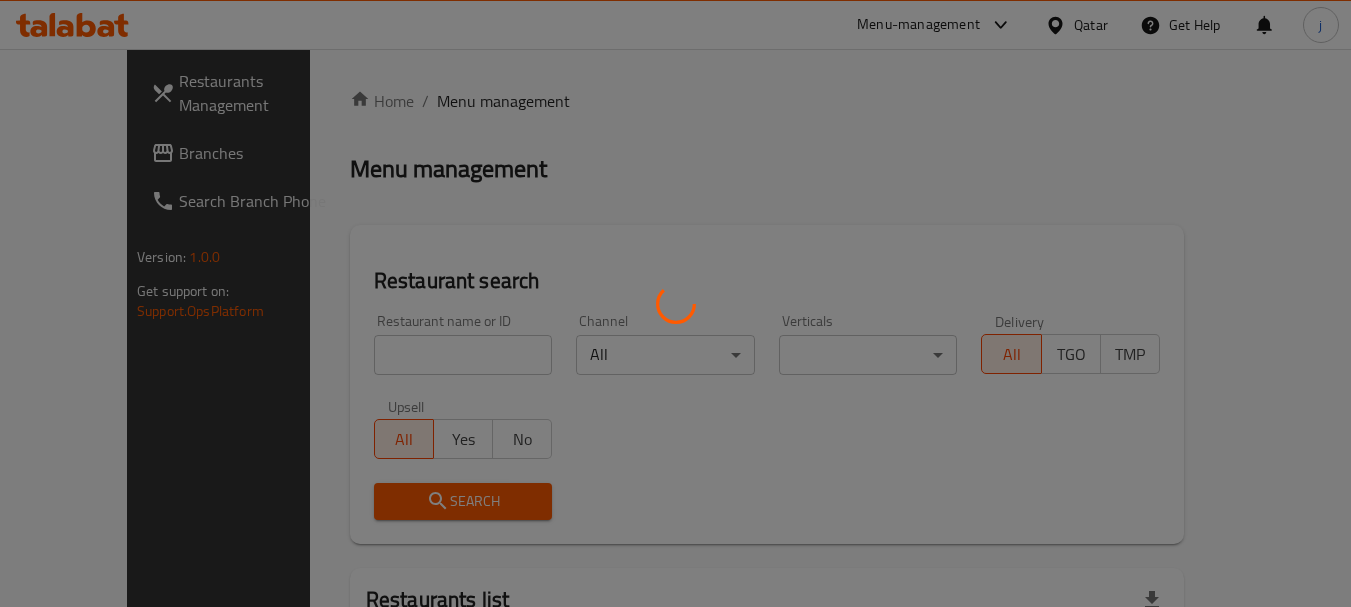click at bounding box center (675, 303) 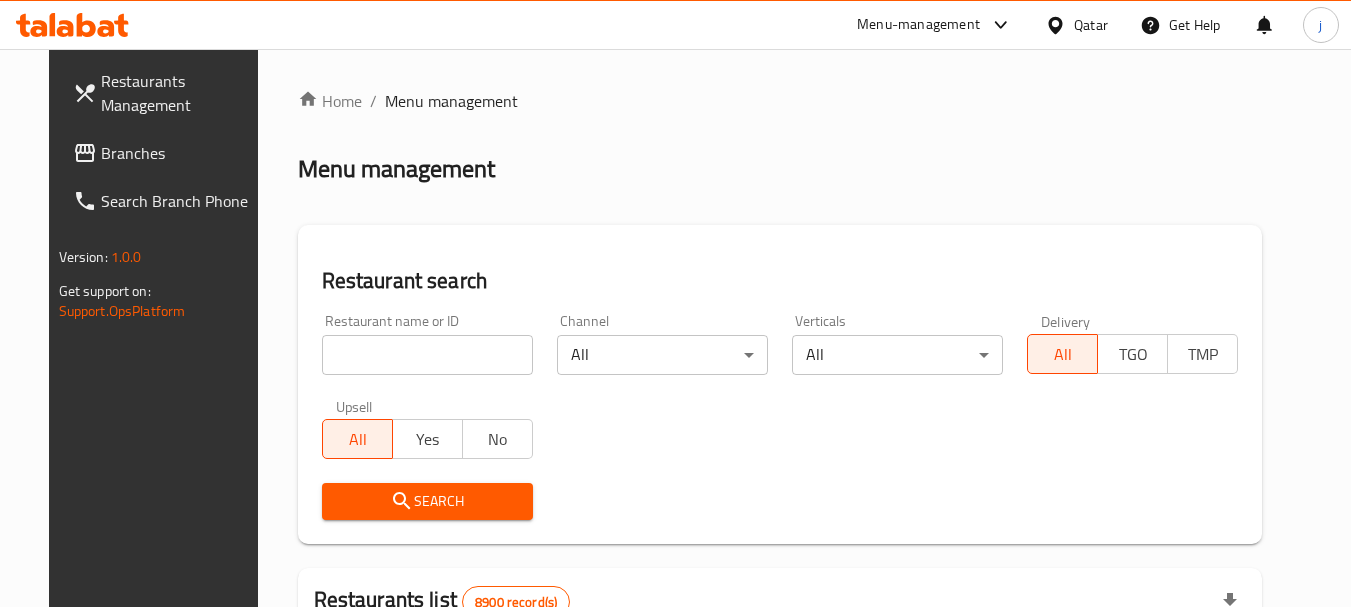 click on "Branches" at bounding box center (180, 153) 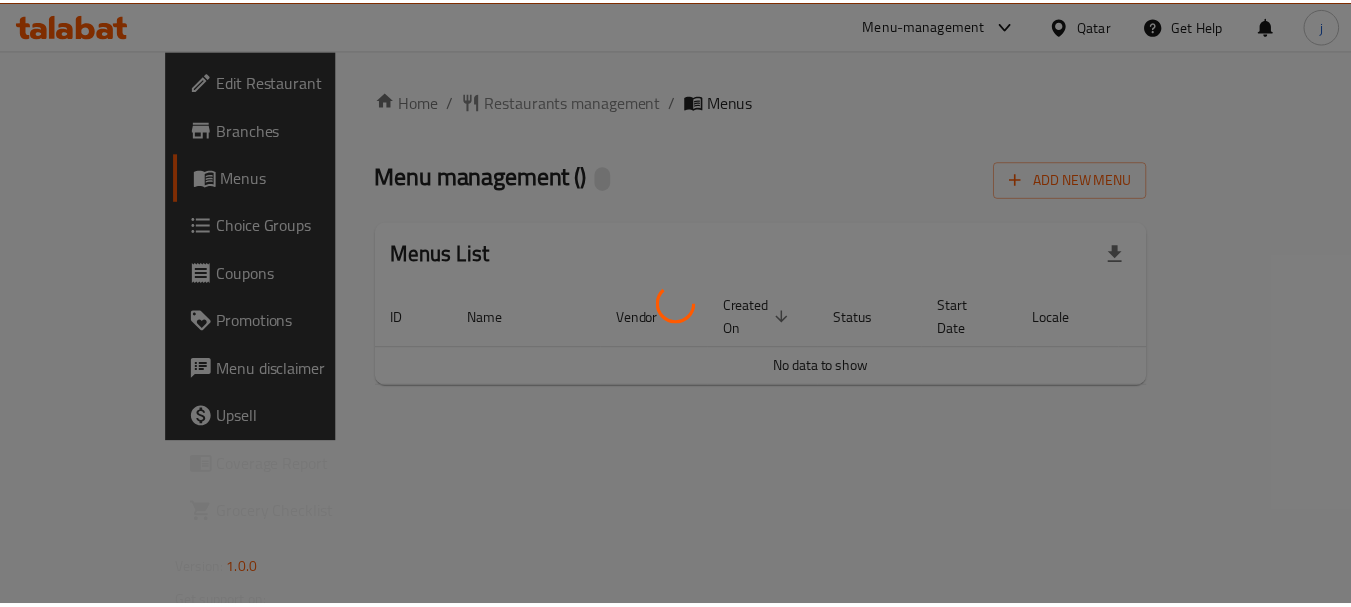 scroll, scrollTop: 0, scrollLeft: 0, axis: both 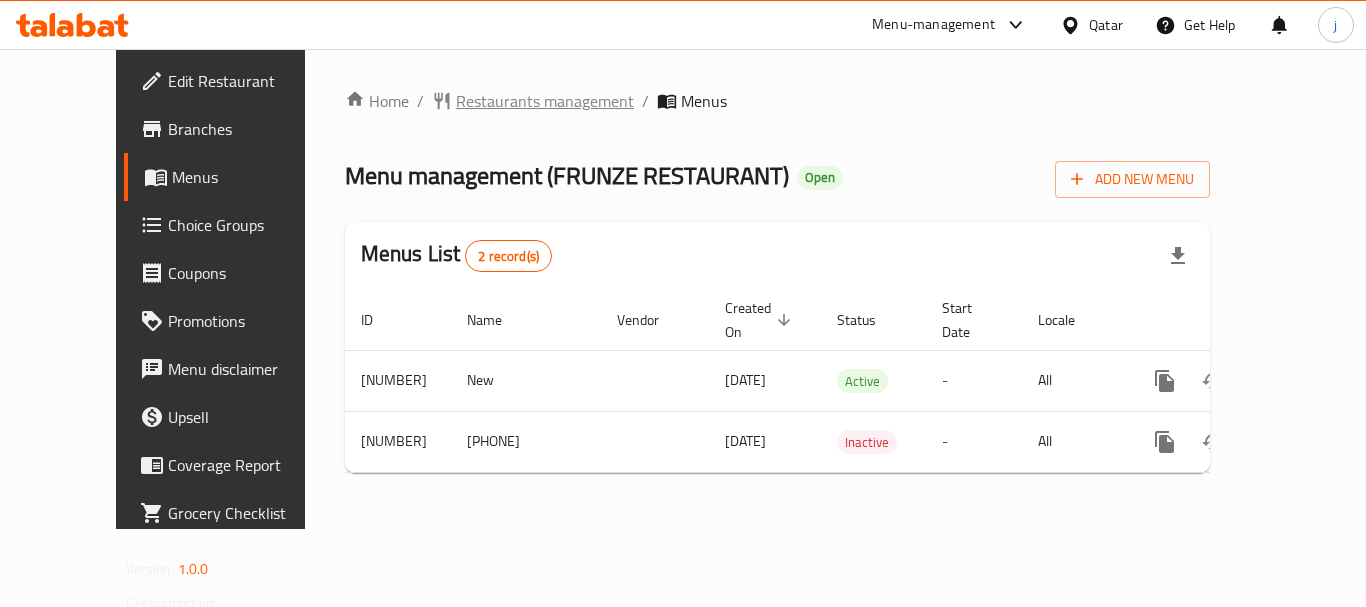 click on "Restaurants management" at bounding box center [545, 101] 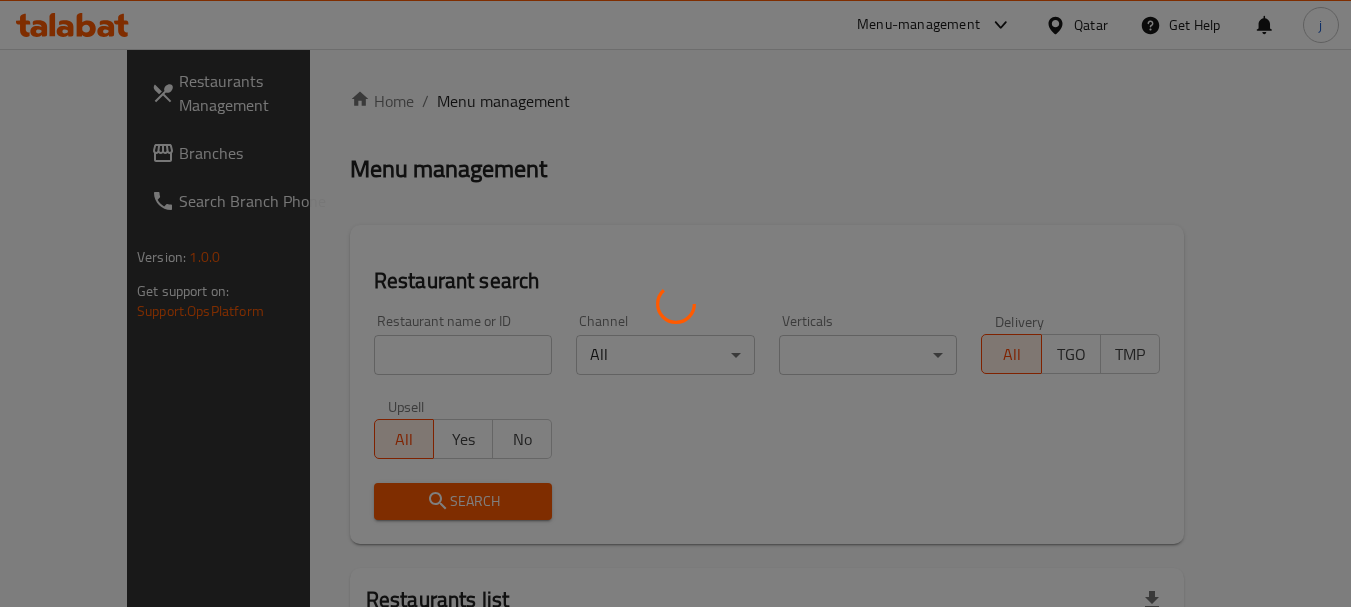 click at bounding box center [675, 303] 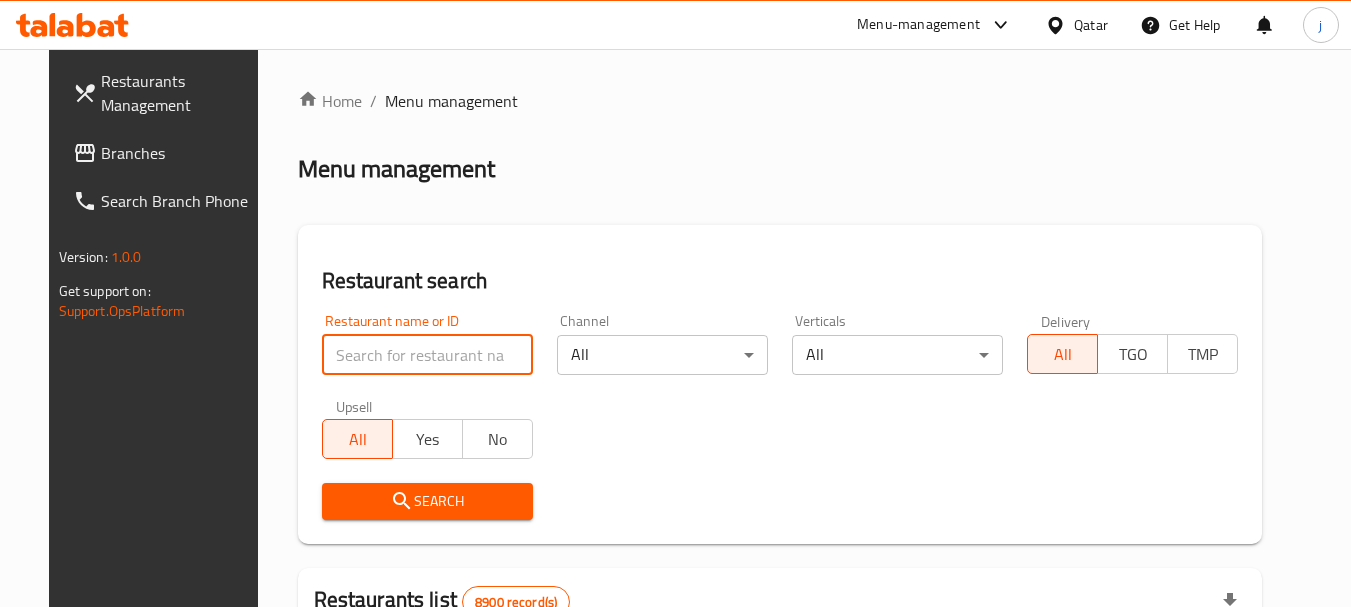 click at bounding box center [427, 355] 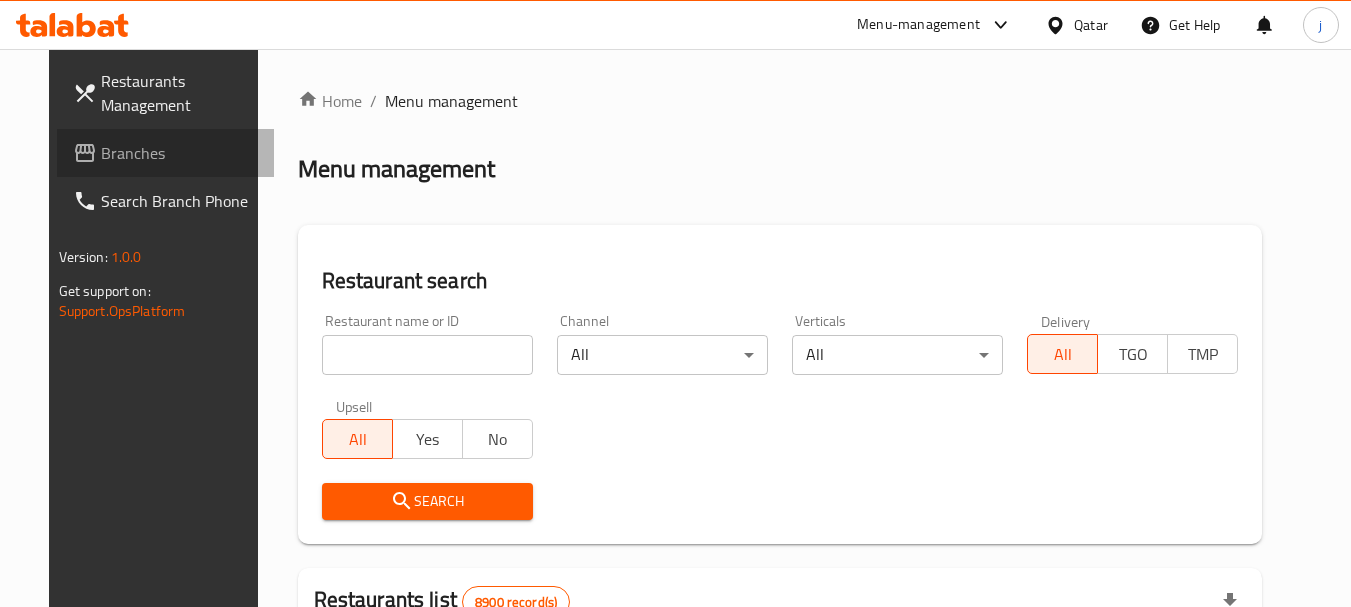 click on "Branches" at bounding box center [180, 153] 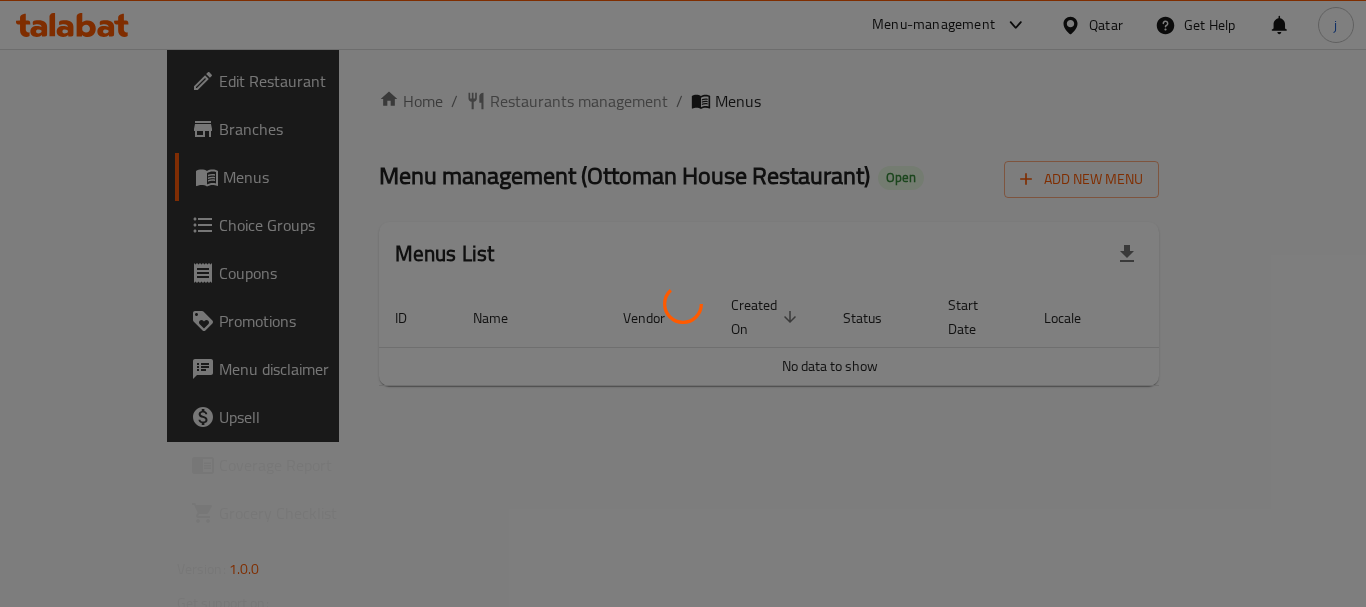 scroll, scrollTop: 0, scrollLeft: 0, axis: both 